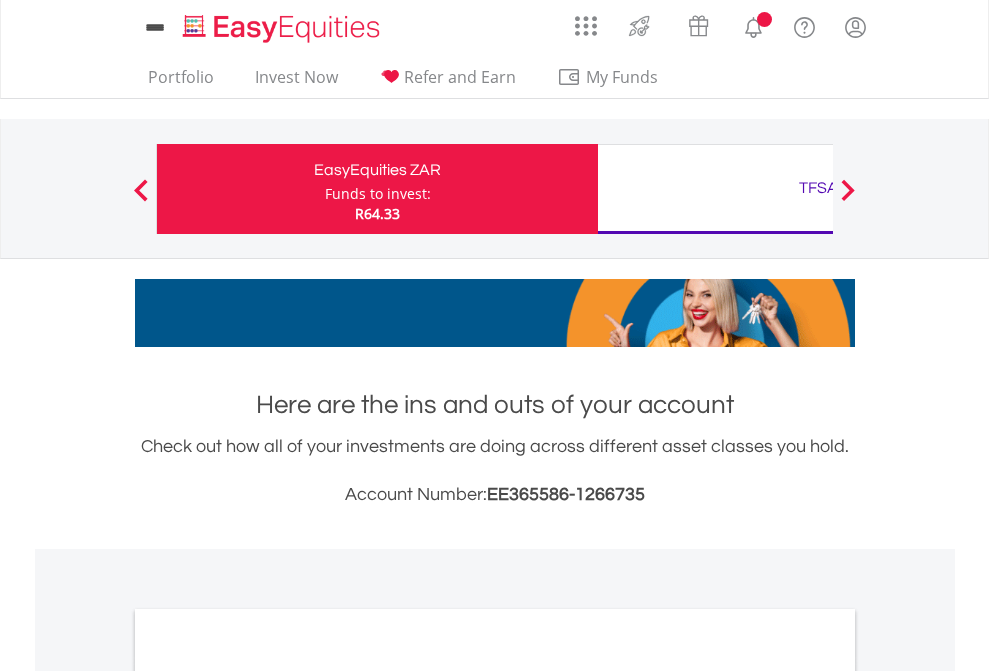 scroll, scrollTop: 0, scrollLeft: 0, axis: both 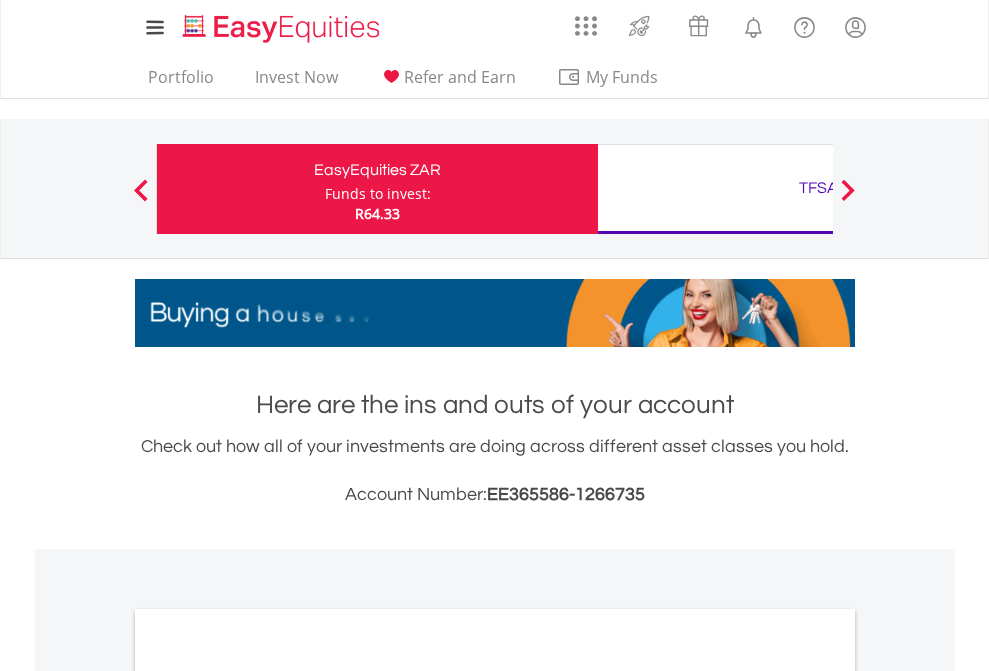 click on "Funds to invest:" at bounding box center [378, 194] 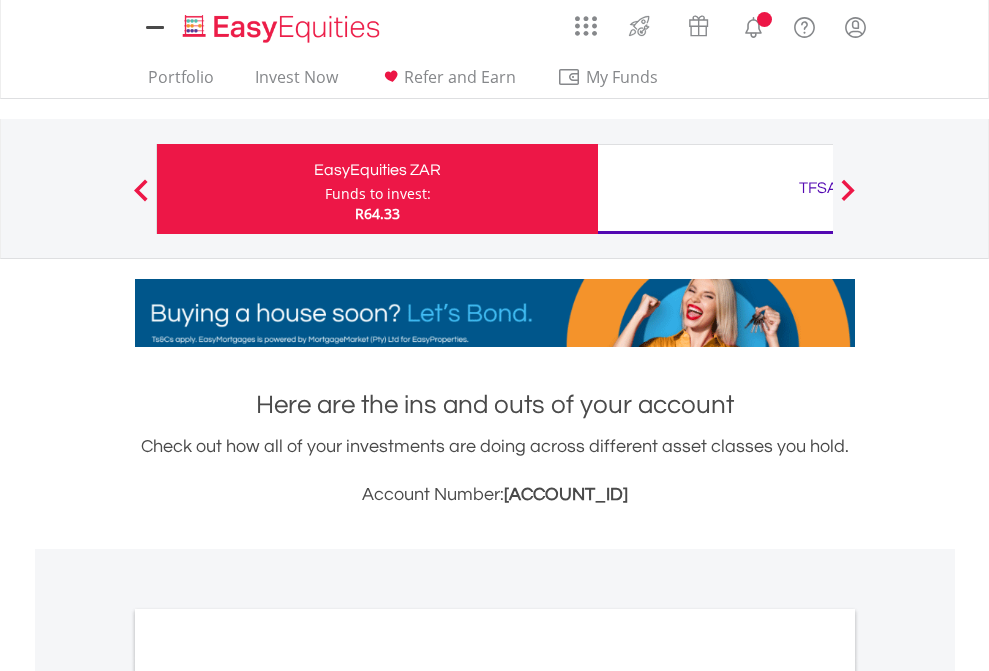 scroll, scrollTop: 0, scrollLeft: 0, axis: both 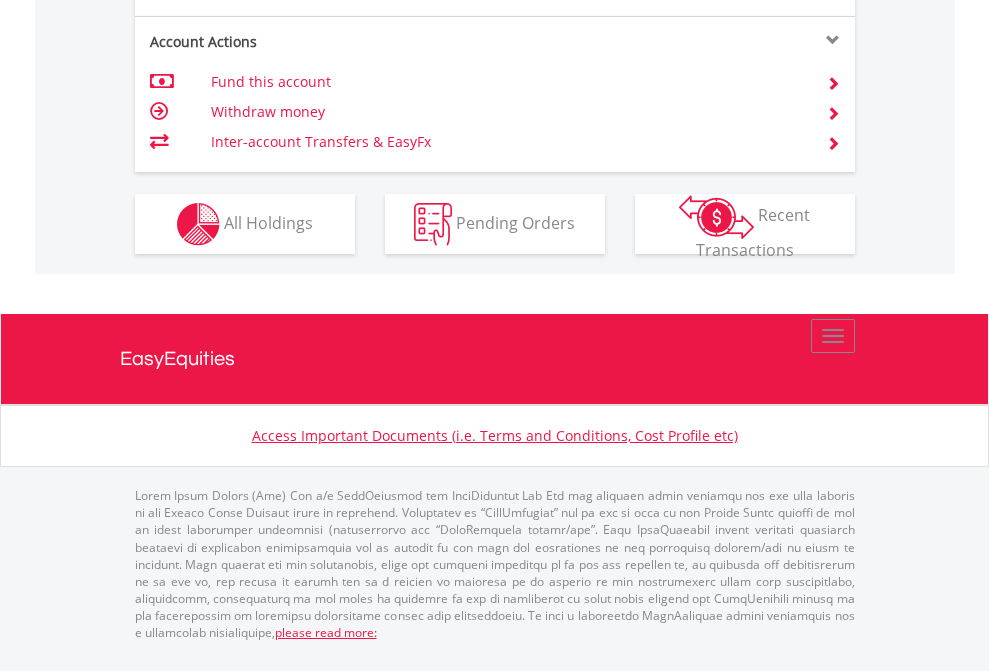 click on "Investment types" at bounding box center [706, -337] 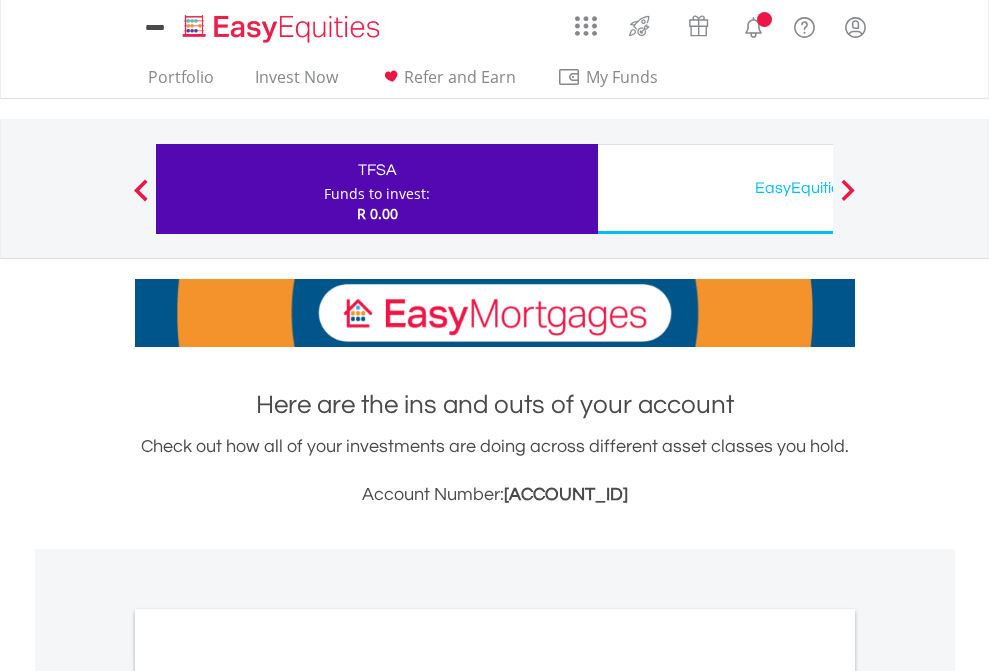 scroll, scrollTop: 0, scrollLeft: 0, axis: both 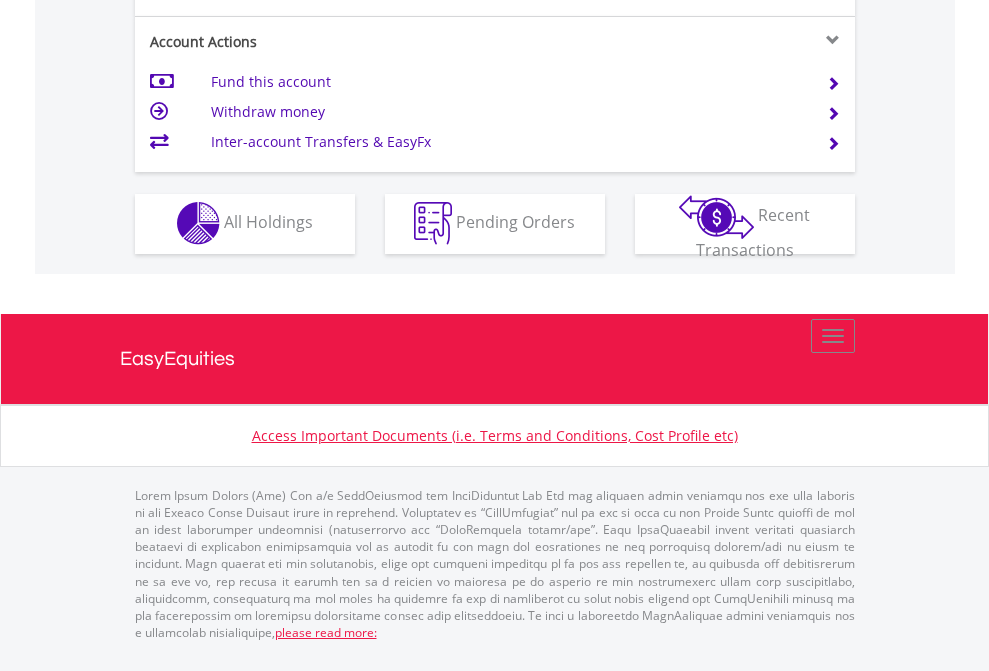 click on "Investment types" at bounding box center [706, -353] 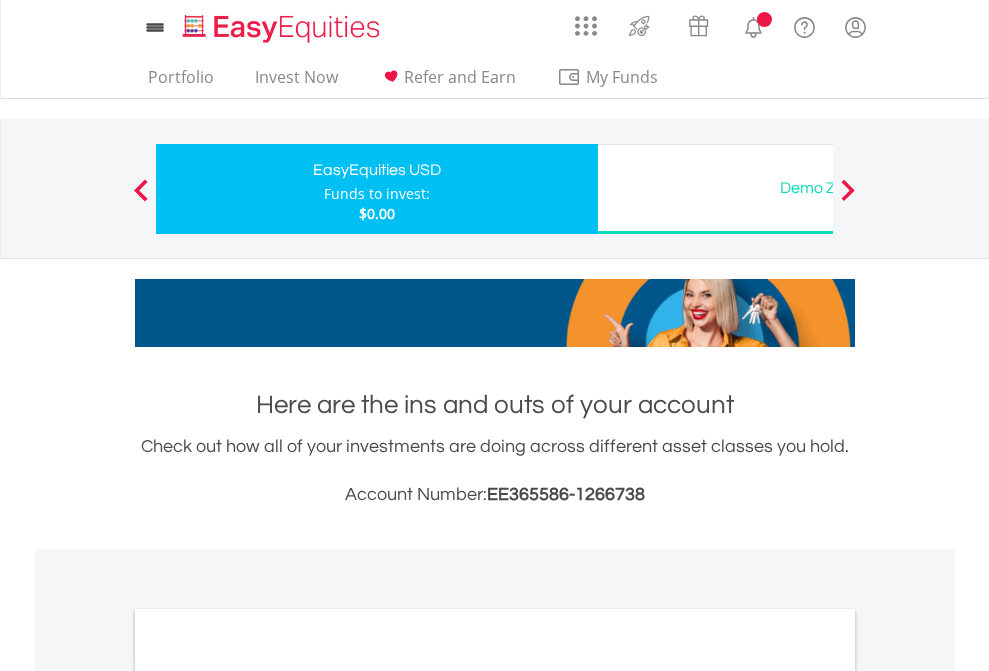 scroll, scrollTop: 0, scrollLeft: 0, axis: both 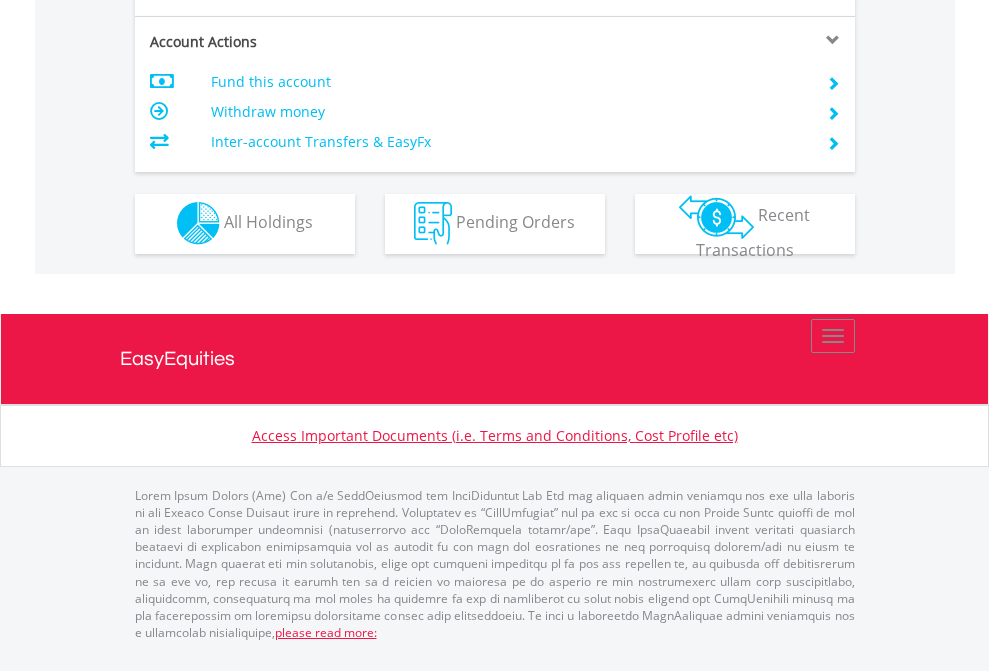 click on "Investment types" at bounding box center (706, -353) 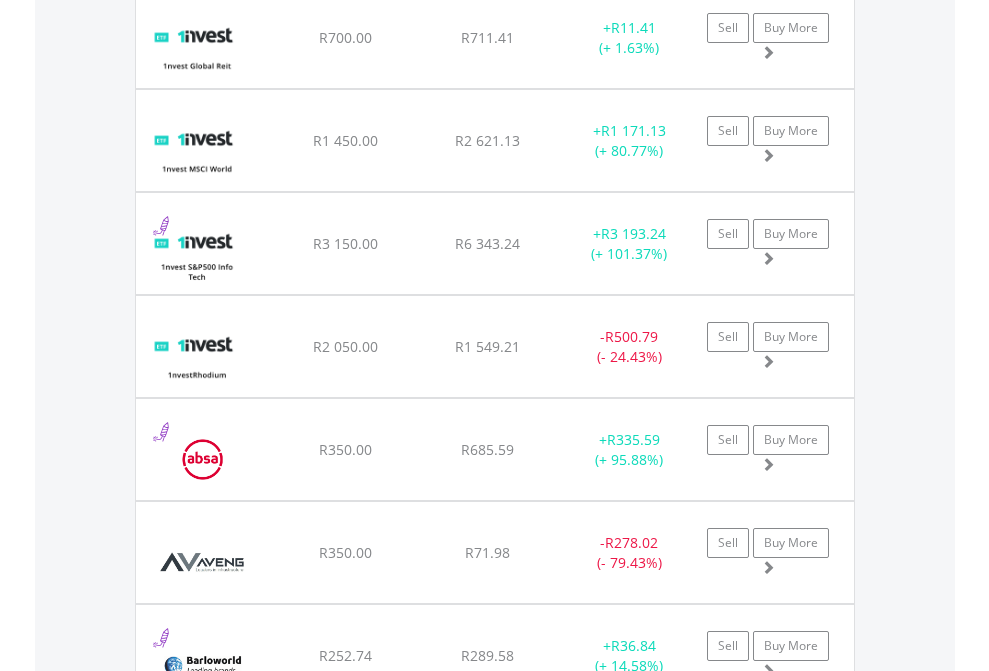 scroll, scrollTop: 2385, scrollLeft: 0, axis: vertical 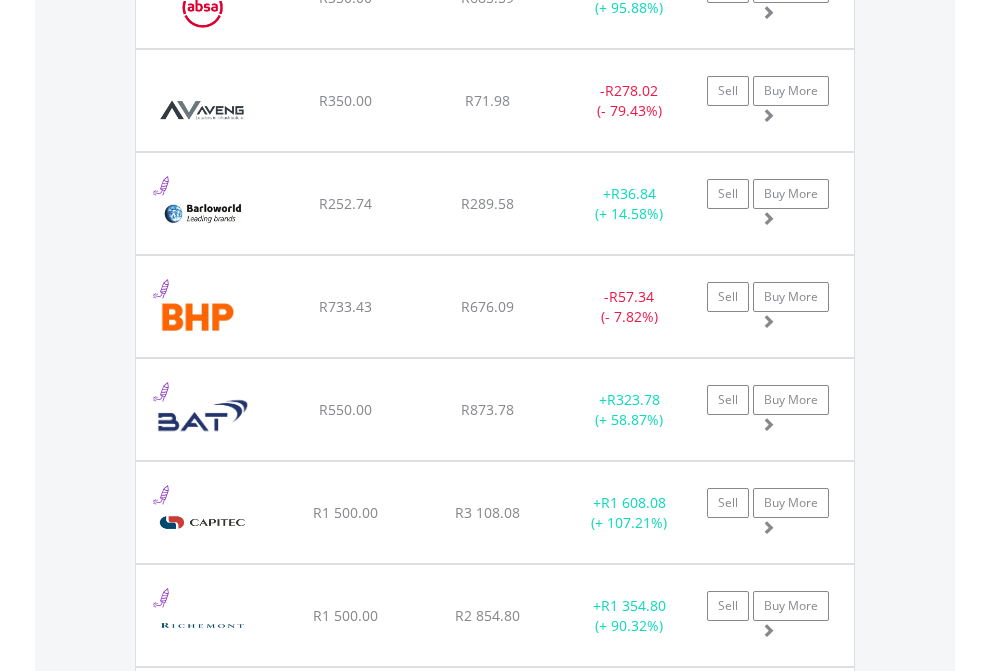 click on "TFSA" at bounding box center (818, -2197) 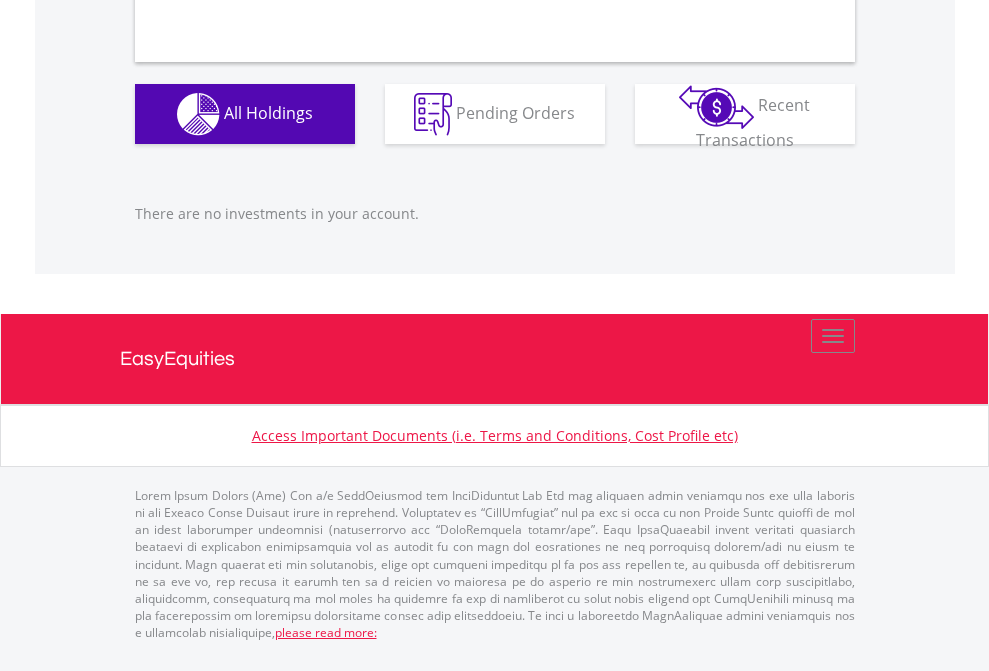scroll, scrollTop: 1980, scrollLeft: 0, axis: vertical 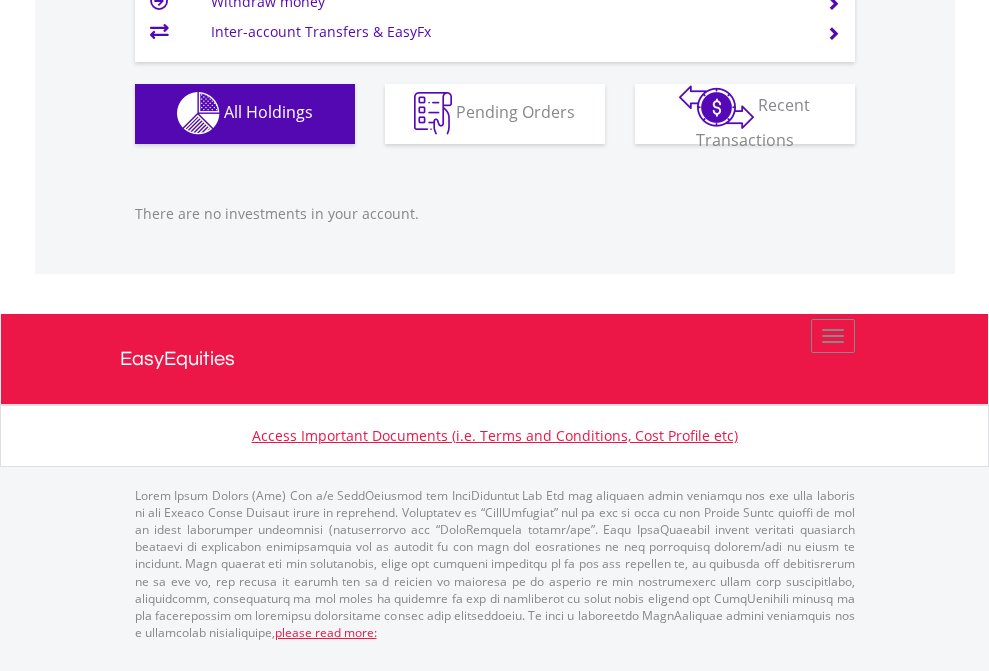 click on "EasyEquities USD" at bounding box center [818, -1142] 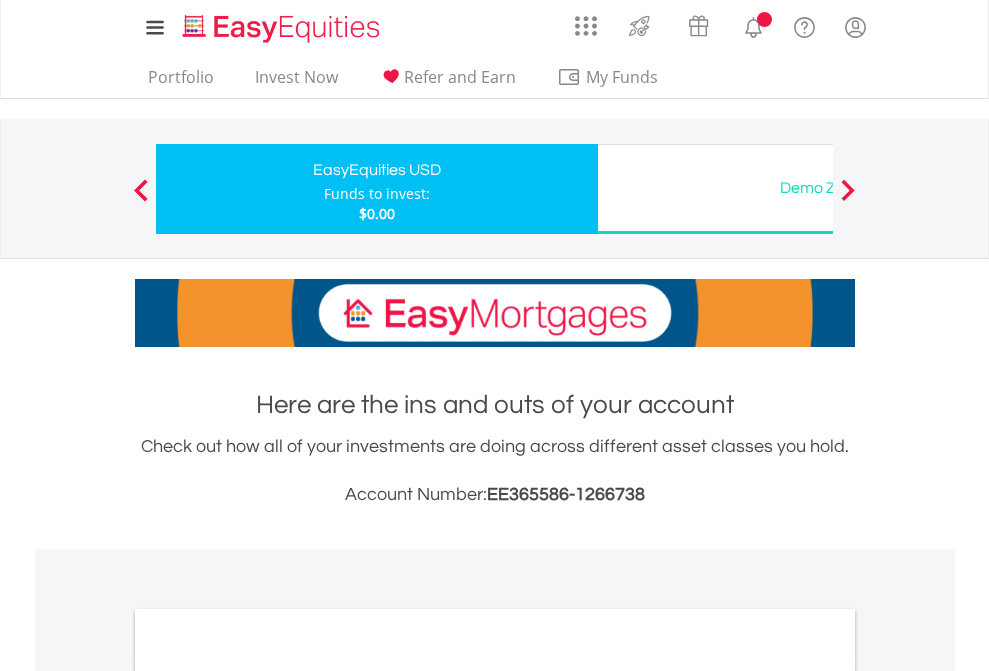 scroll, scrollTop: 1202, scrollLeft: 0, axis: vertical 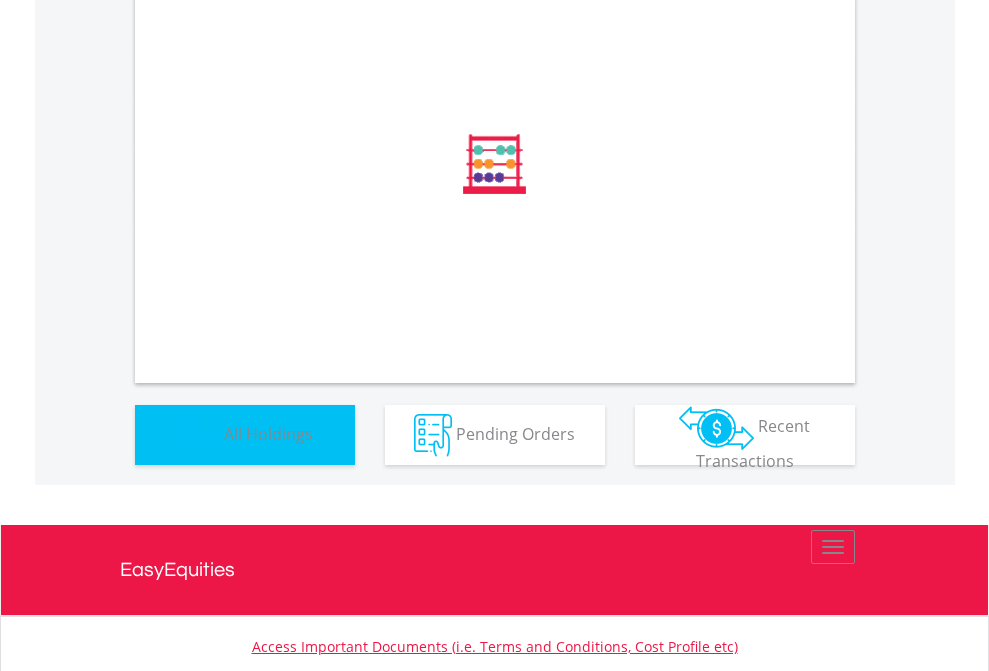 click on "All Holdings" at bounding box center (268, 433) 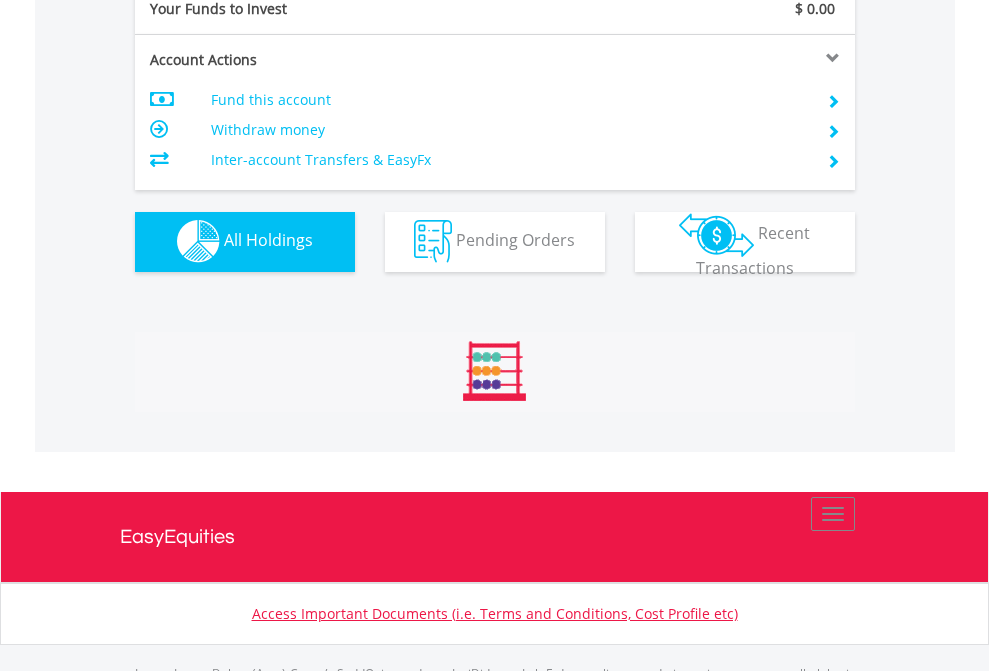 scroll, scrollTop: 999808, scrollLeft: 999687, axis: both 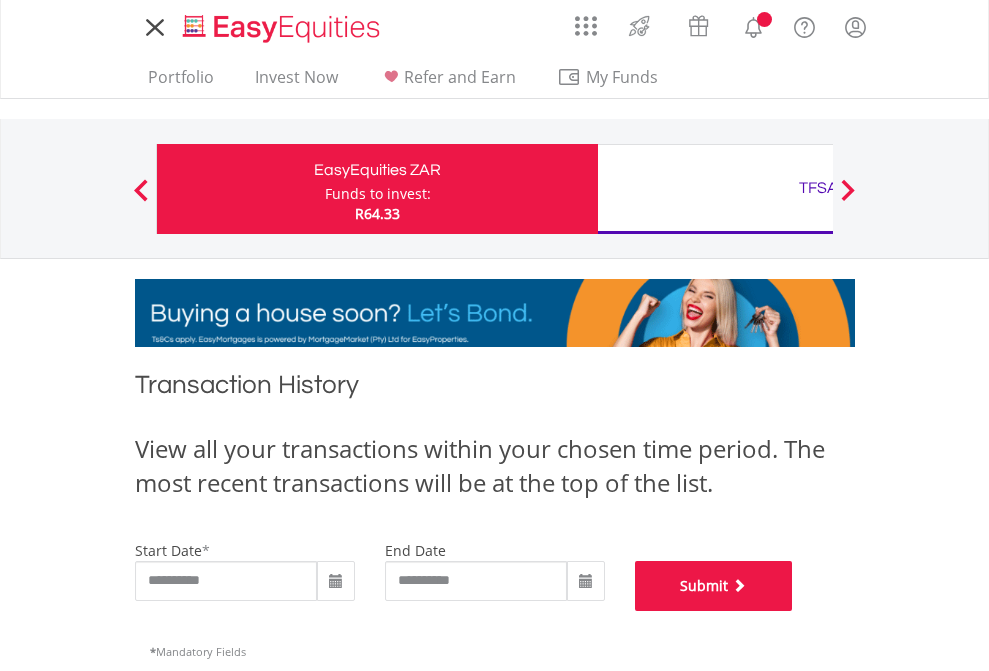 click on "Submit" at bounding box center (714, 586) 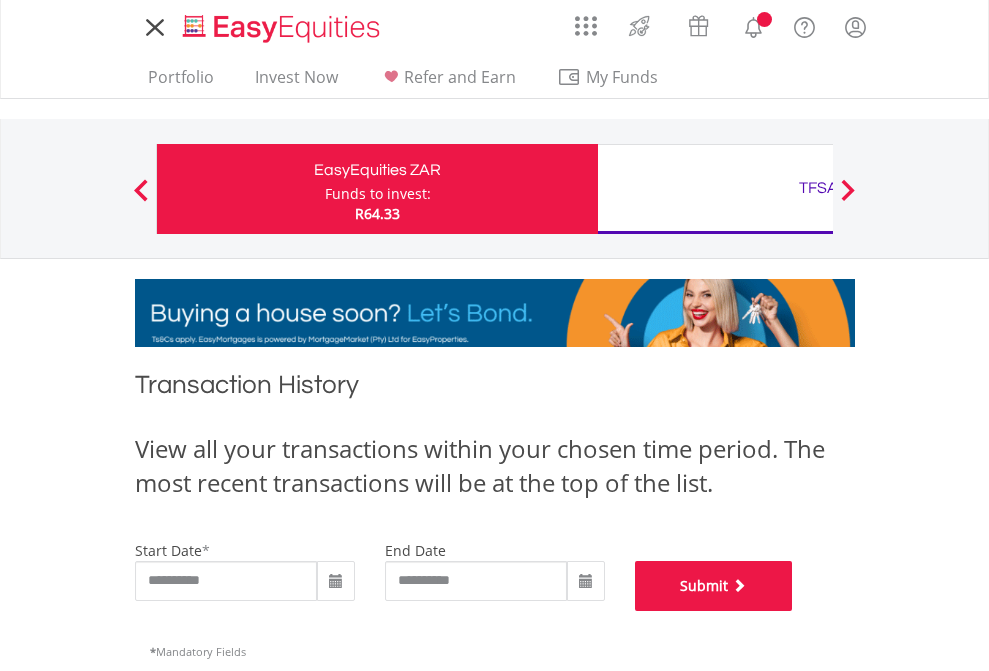 scroll, scrollTop: 811, scrollLeft: 0, axis: vertical 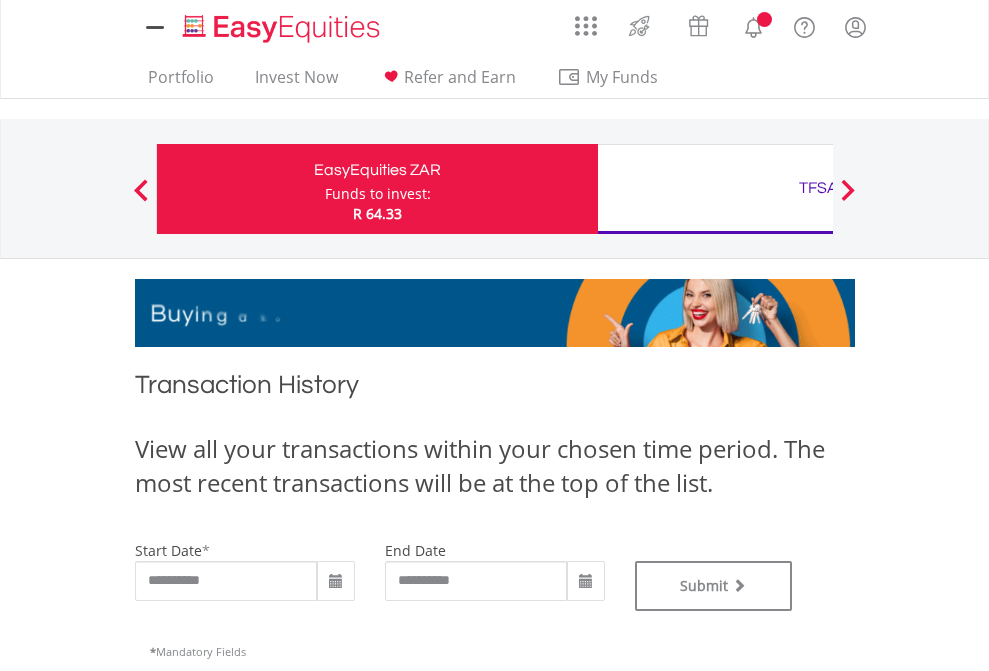 click on "TFSA" at bounding box center (818, 188) 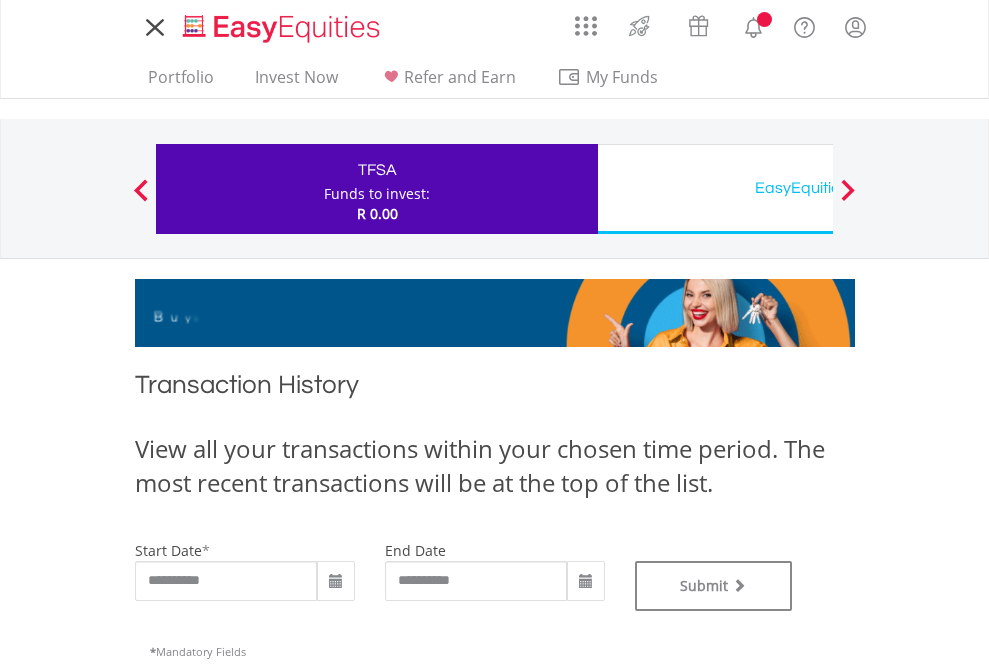 scroll, scrollTop: 0, scrollLeft: 0, axis: both 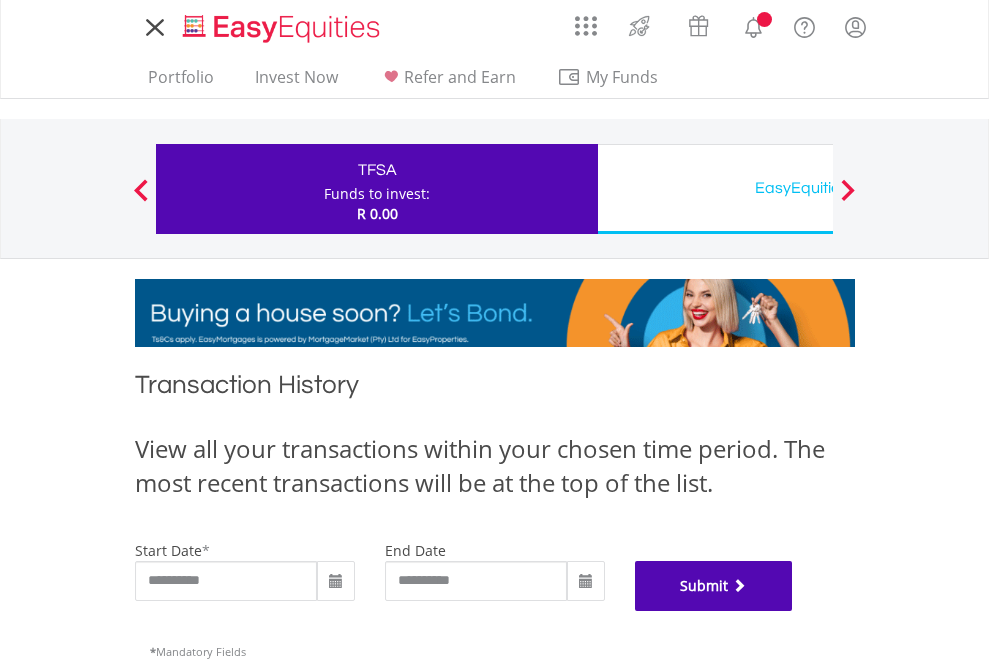 click on "Submit" at bounding box center [714, 586] 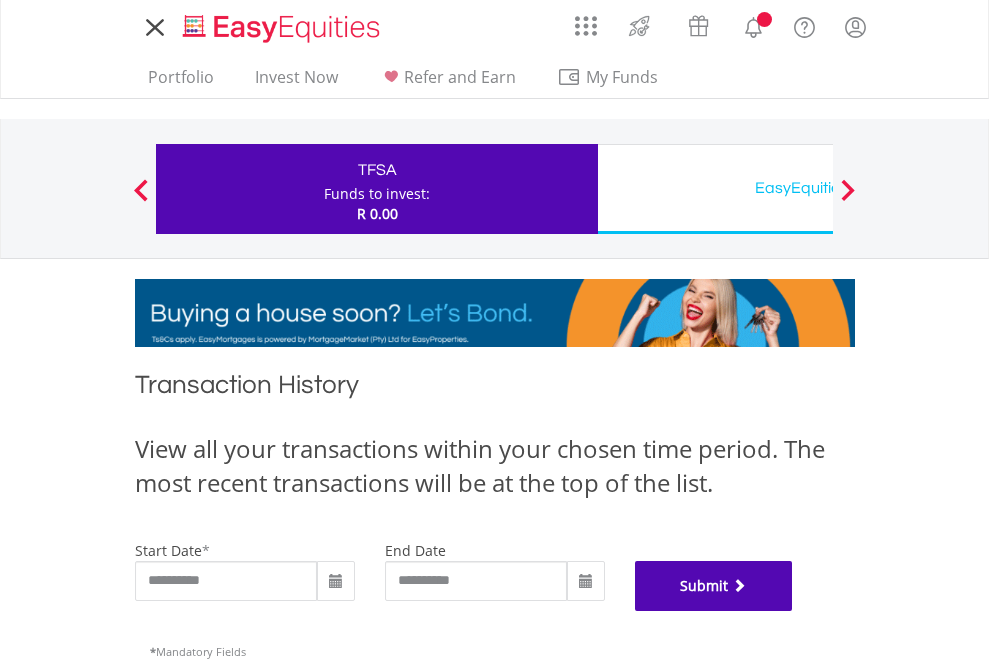 scroll, scrollTop: 811, scrollLeft: 0, axis: vertical 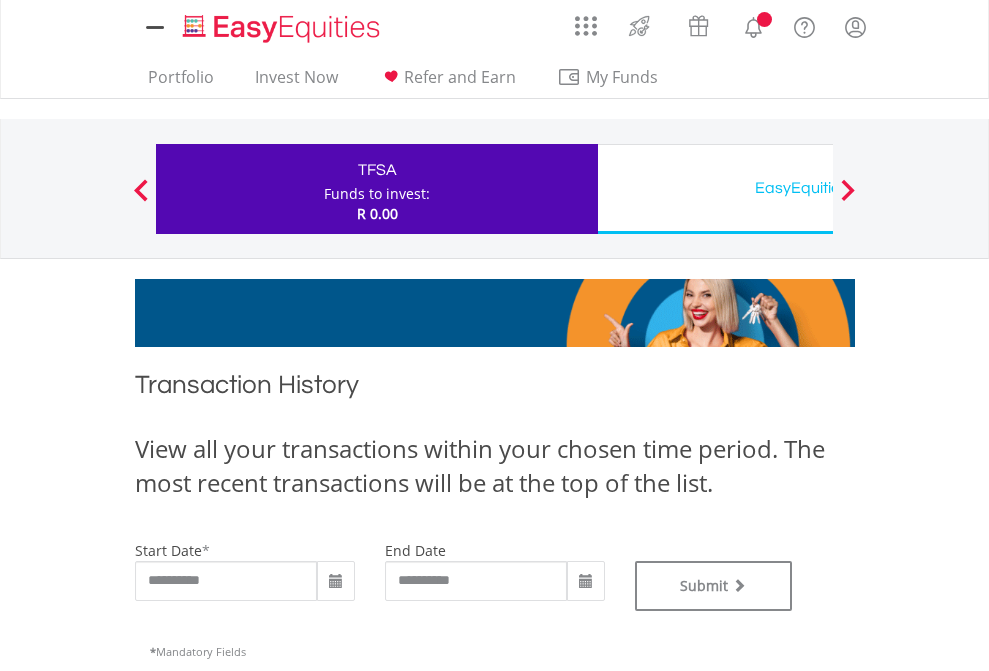 click on "EasyEquities USD" at bounding box center (818, 188) 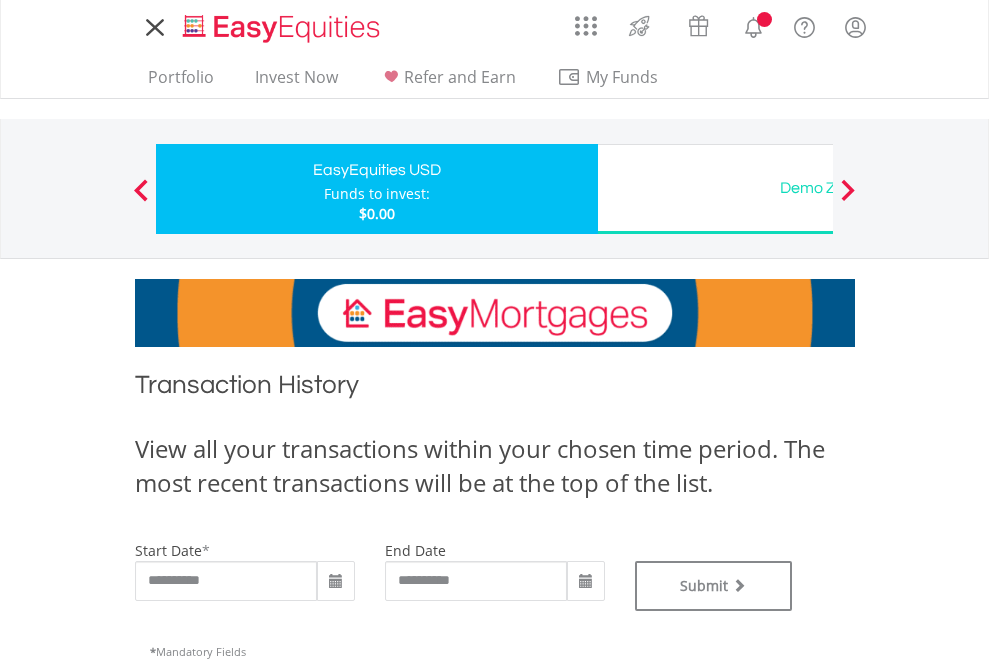 scroll, scrollTop: 0, scrollLeft: 0, axis: both 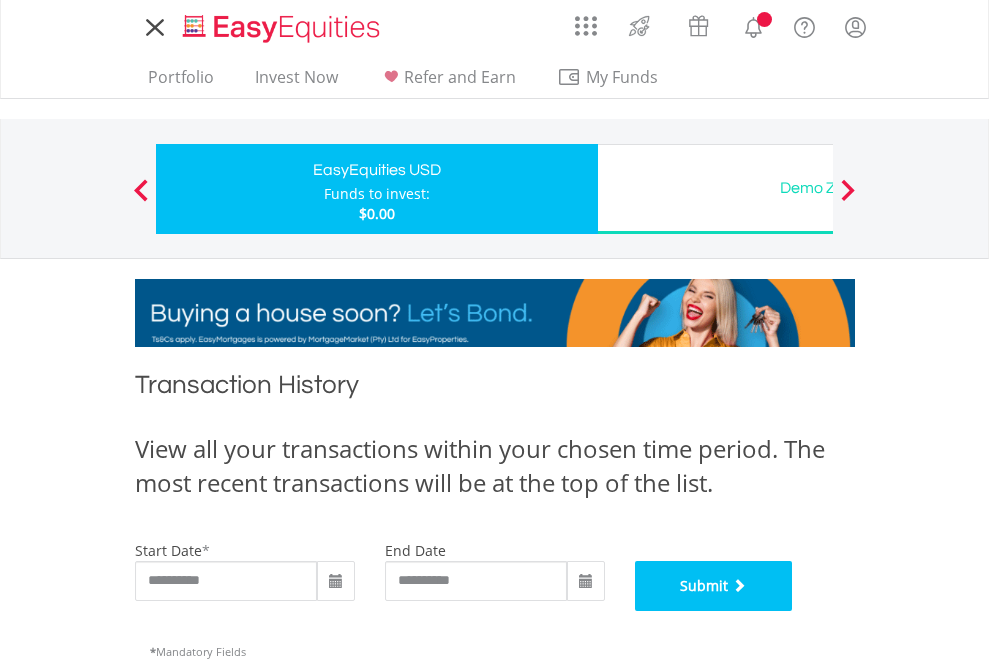 click on "Submit" at bounding box center [714, 586] 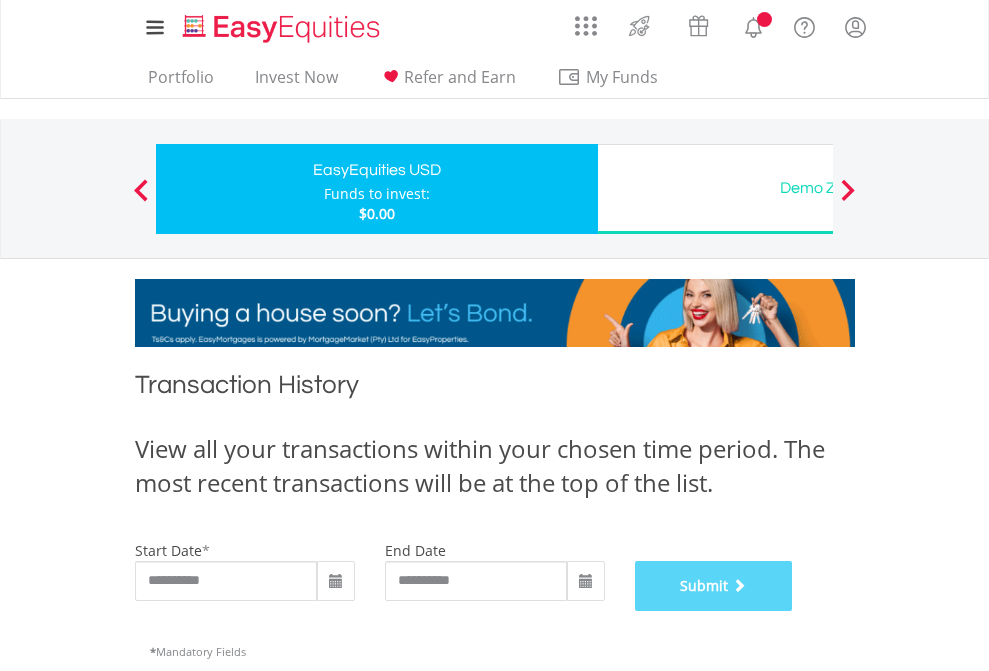 scroll, scrollTop: 811, scrollLeft: 0, axis: vertical 